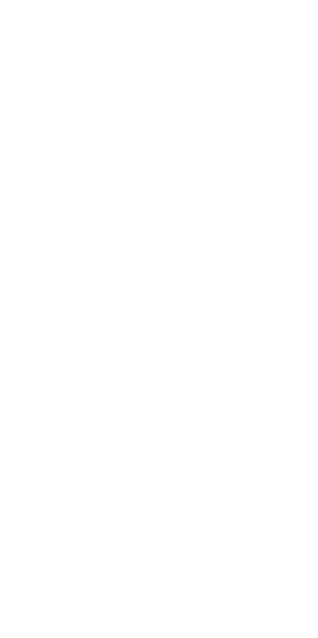 scroll, scrollTop: 0, scrollLeft: 0, axis: both 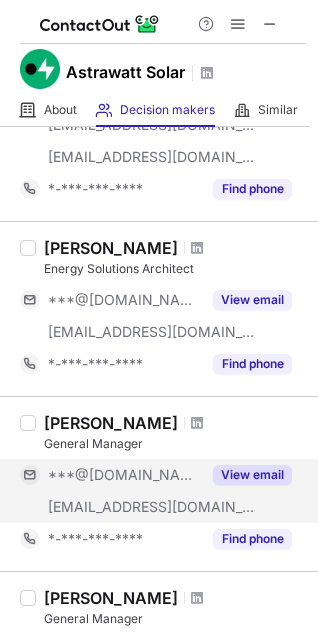 click on "View email" at bounding box center [252, 475] 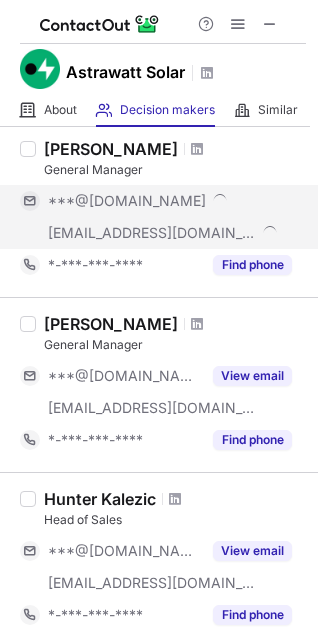 scroll, scrollTop: 500, scrollLeft: 0, axis: vertical 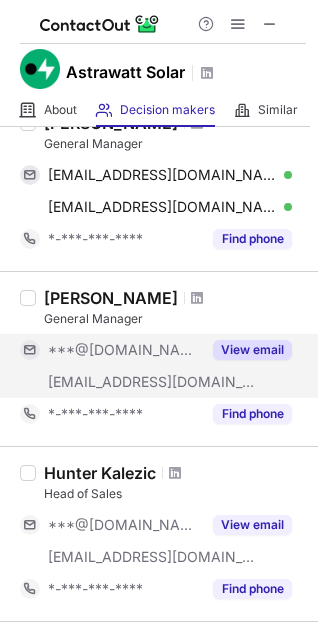click on "View email" at bounding box center [252, 350] 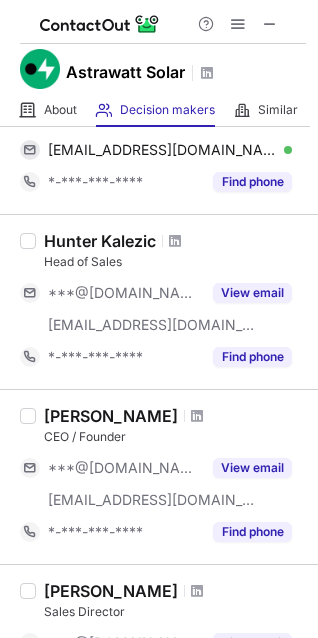 scroll, scrollTop: 800, scrollLeft: 0, axis: vertical 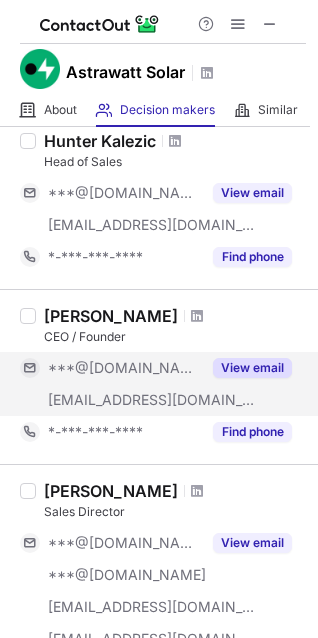 click on "View email" at bounding box center (252, 368) 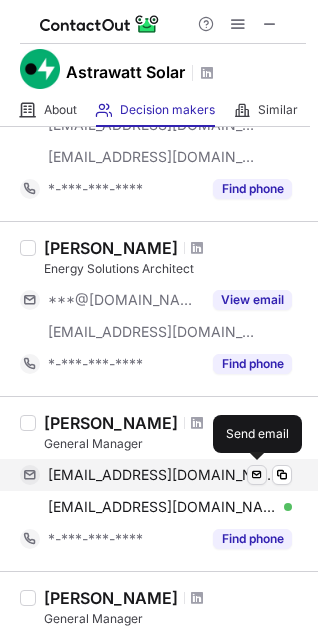 scroll, scrollTop: 300, scrollLeft: 0, axis: vertical 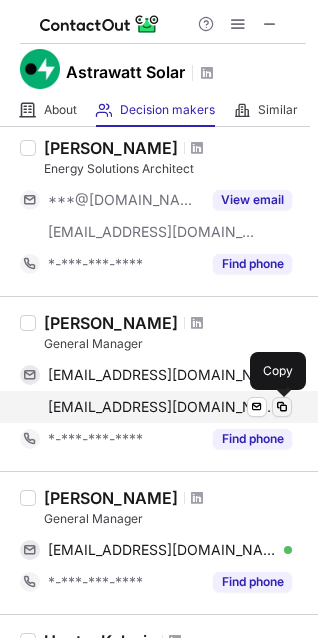 click at bounding box center [282, 407] 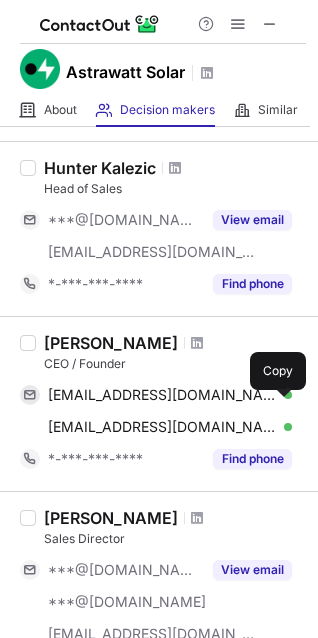 scroll, scrollTop: 800, scrollLeft: 0, axis: vertical 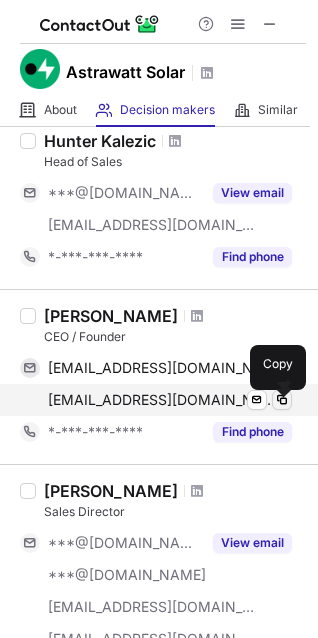 click at bounding box center [282, 400] 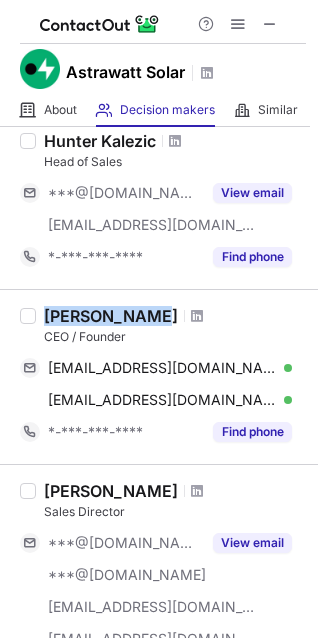 drag, startPoint x: 47, startPoint y: 311, endPoint x: 145, endPoint y: 318, distance: 98.24968 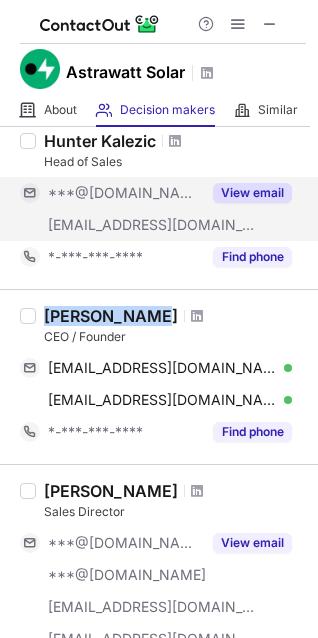 copy on "[PERSON_NAME]" 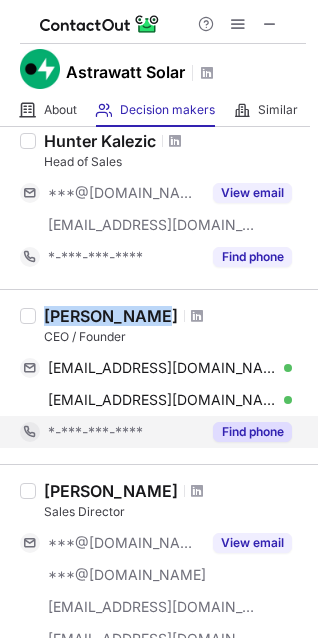 click on "Find phone" at bounding box center (252, 432) 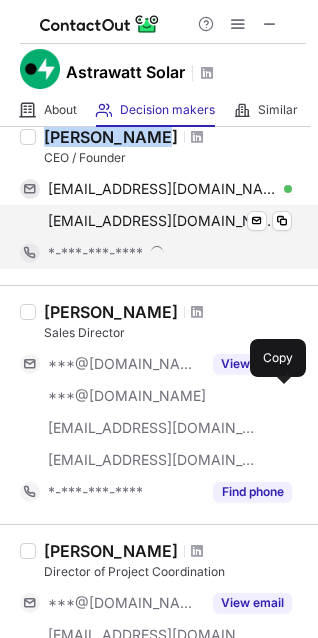 scroll, scrollTop: 1000, scrollLeft: 0, axis: vertical 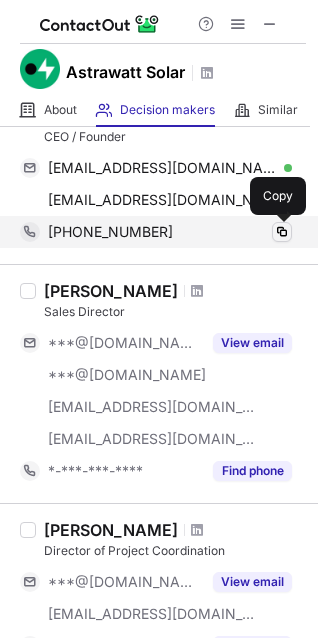 click at bounding box center [282, 232] 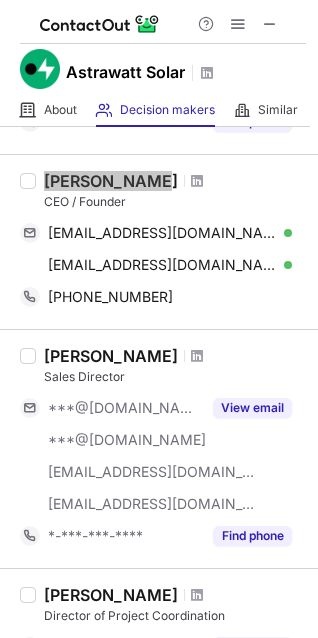 scroll, scrollTop: 900, scrollLeft: 0, axis: vertical 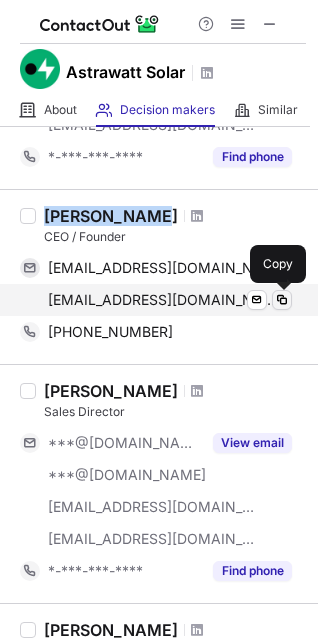 click at bounding box center [282, 300] 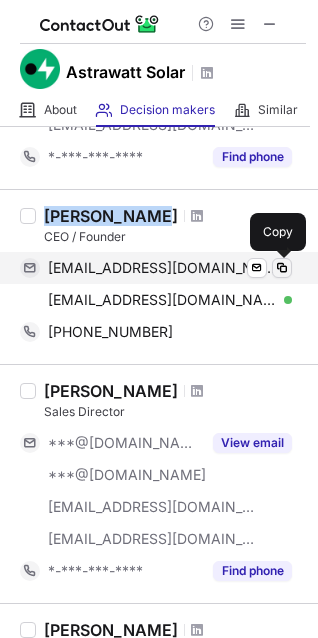 click at bounding box center (282, 268) 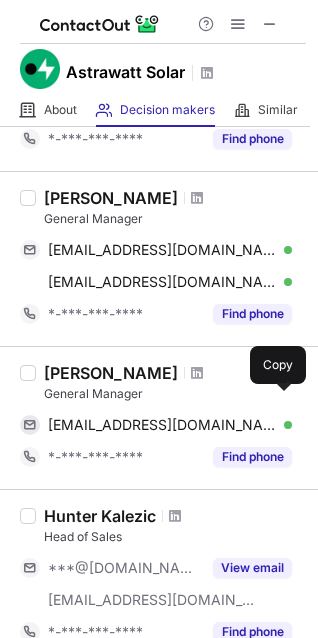 scroll, scrollTop: 393, scrollLeft: 0, axis: vertical 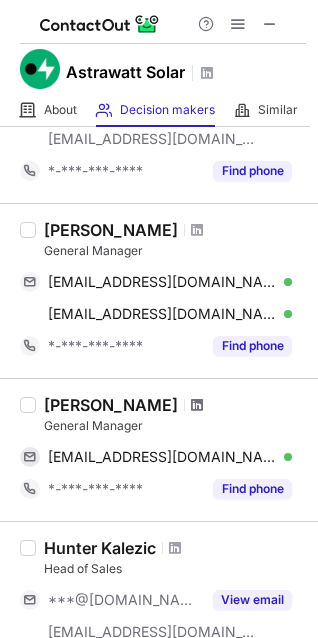 click at bounding box center [197, 405] 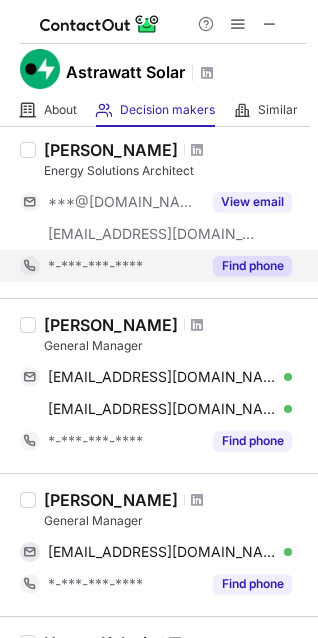 scroll, scrollTop: 400, scrollLeft: 0, axis: vertical 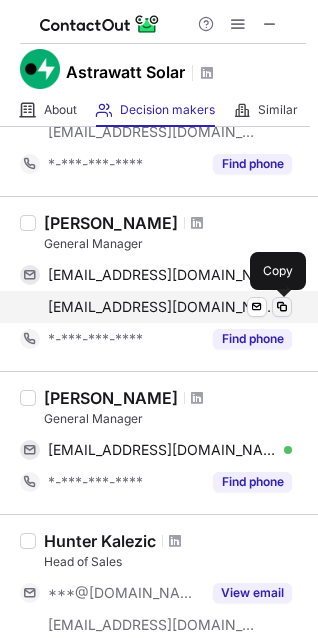 drag, startPoint x: 280, startPoint y: 306, endPoint x: 69, endPoint y: 180, distance: 245.75801 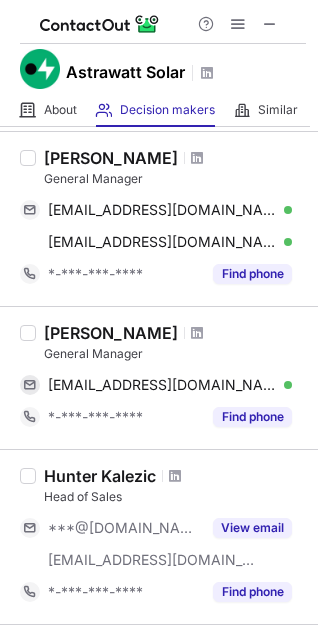 scroll, scrollTop: 500, scrollLeft: 0, axis: vertical 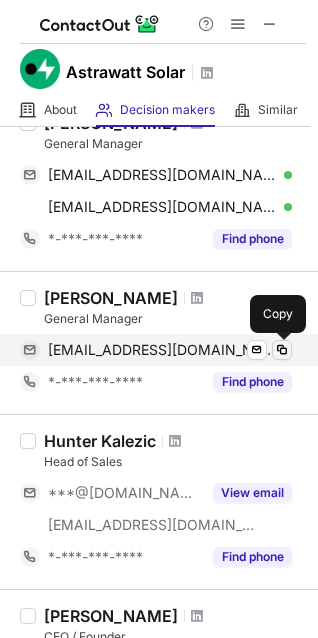 click at bounding box center [282, 350] 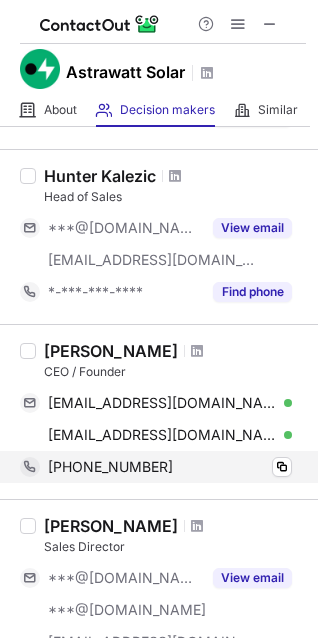 scroll, scrollTop: 800, scrollLeft: 0, axis: vertical 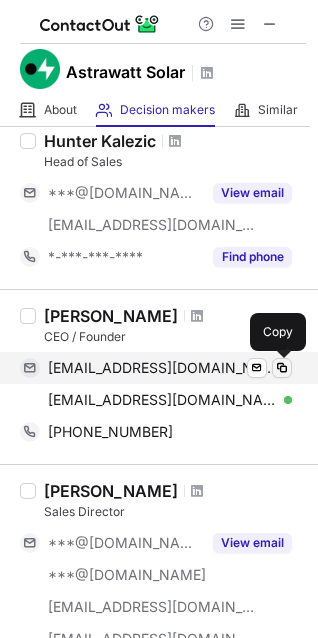 click at bounding box center (282, 368) 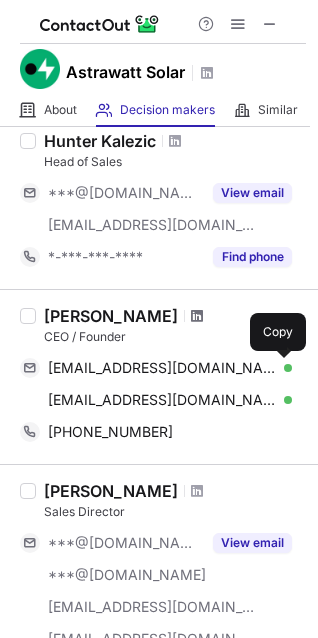 click at bounding box center (197, 316) 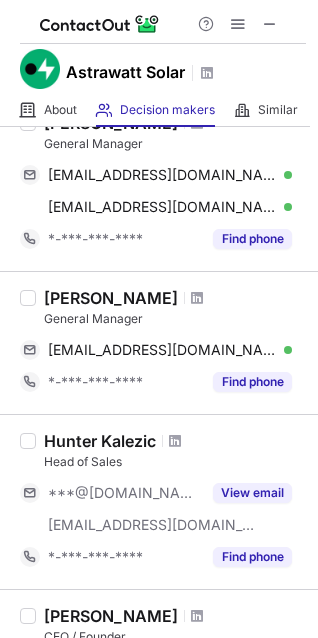 scroll, scrollTop: 400, scrollLeft: 0, axis: vertical 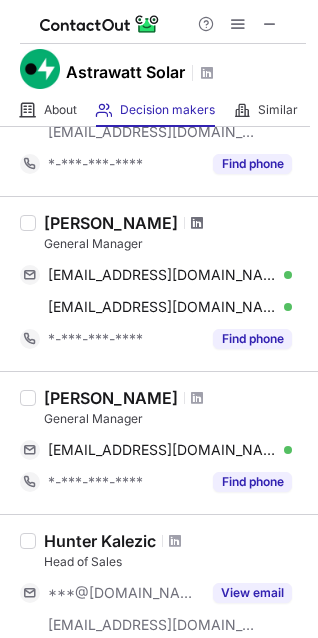 click at bounding box center (197, 223) 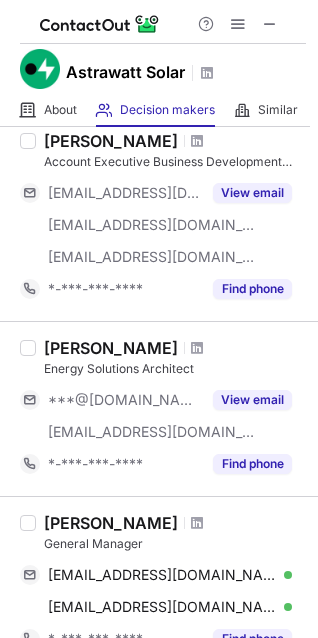 scroll, scrollTop: 0, scrollLeft: 0, axis: both 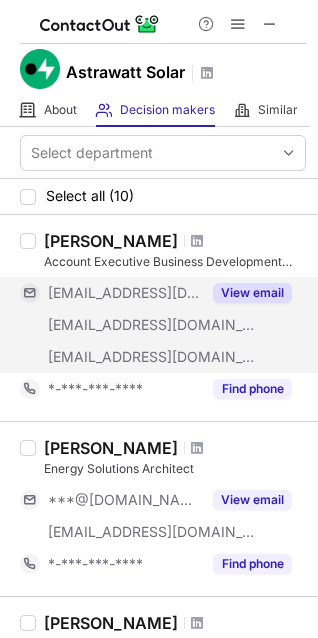 click on "View email" at bounding box center [252, 293] 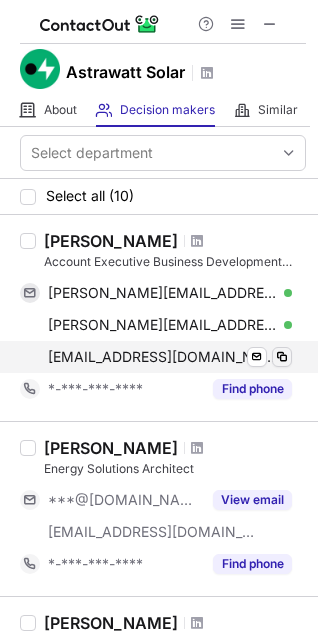 click at bounding box center [282, 357] 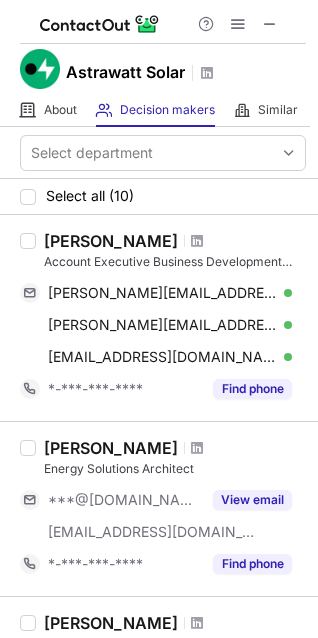 drag, startPoint x: 46, startPoint y: 238, endPoint x: 149, endPoint y: 238, distance: 103 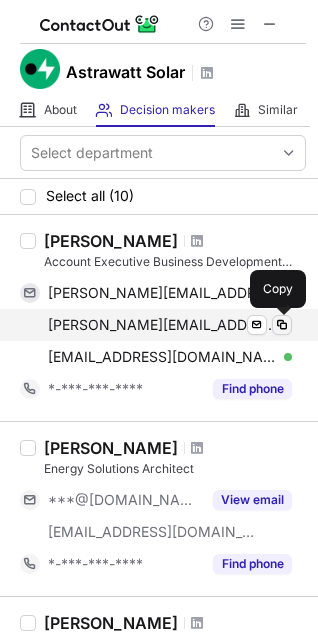 click at bounding box center (282, 325) 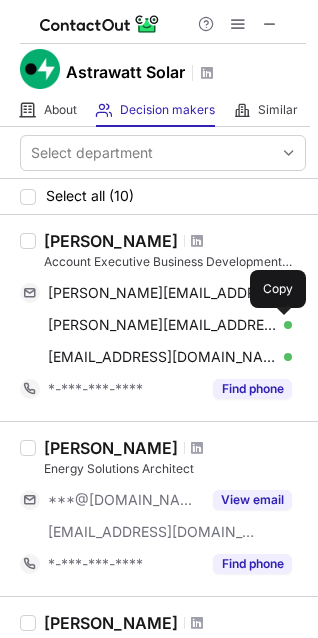 click at bounding box center [28, 318] 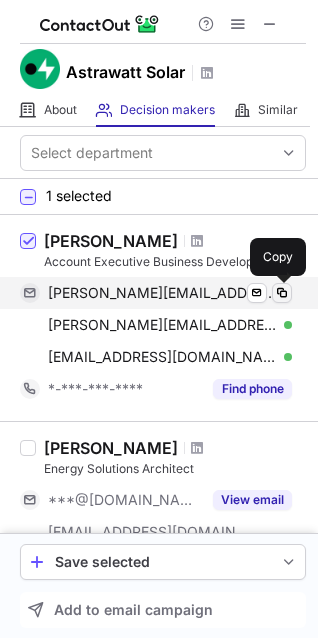 click at bounding box center (282, 293) 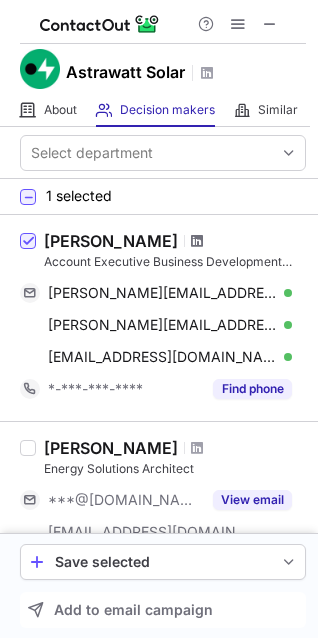 click at bounding box center [197, 241] 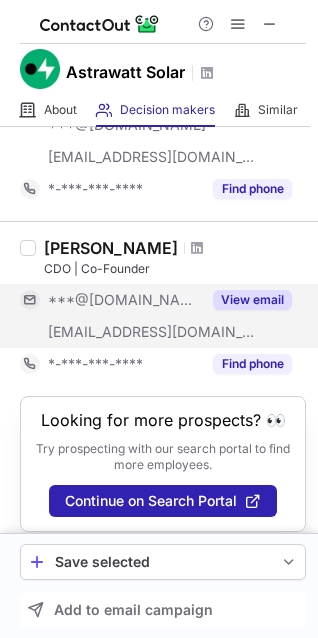 scroll, scrollTop: 1698, scrollLeft: 0, axis: vertical 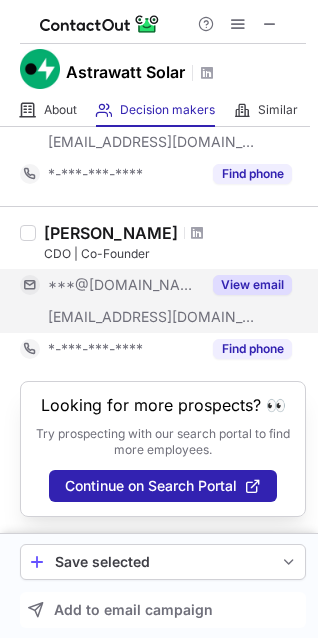 click on "View email" at bounding box center (252, 285) 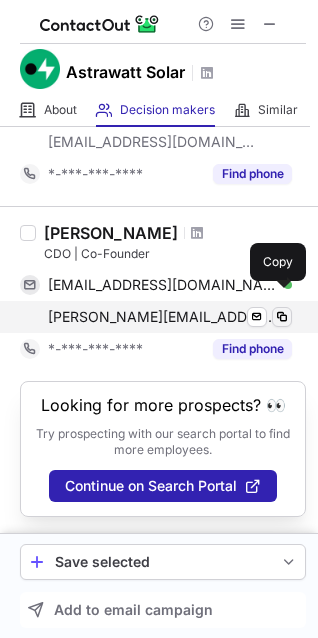 click at bounding box center (282, 317) 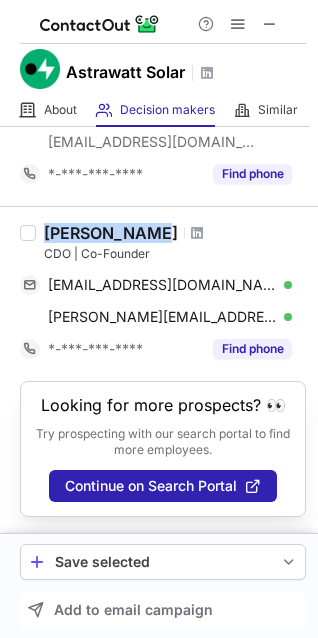 drag, startPoint x: 80, startPoint y: 209, endPoint x: 138, endPoint y: 210, distance: 58.00862 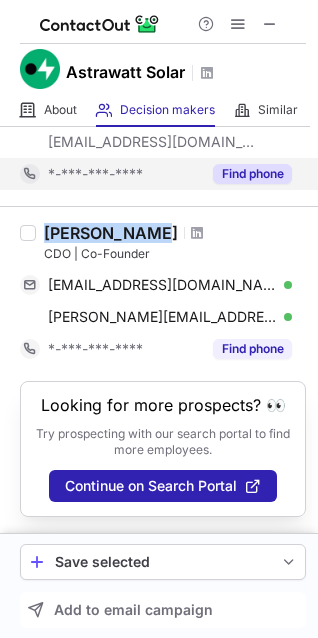 copy on "Tyler Tucker" 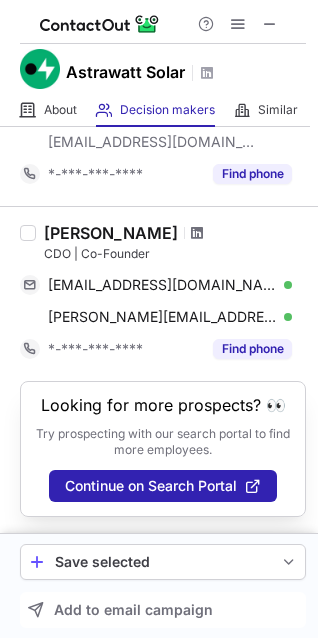 click at bounding box center (197, 233) 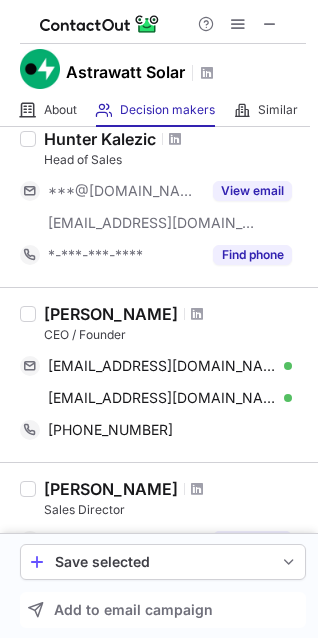 scroll, scrollTop: 798, scrollLeft: 0, axis: vertical 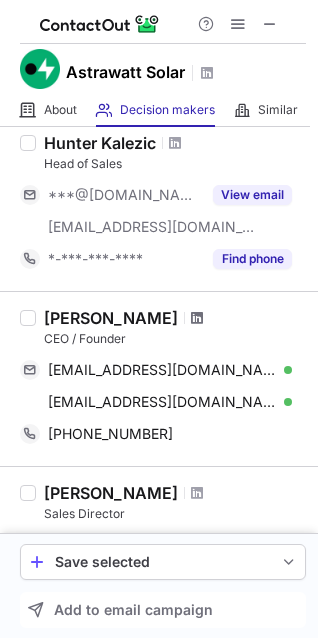 click at bounding box center [197, 318] 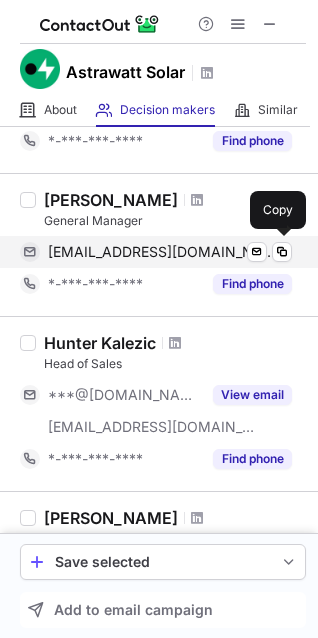 scroll, scrollTop: 498, scrollLeft: 0, axis: vertical 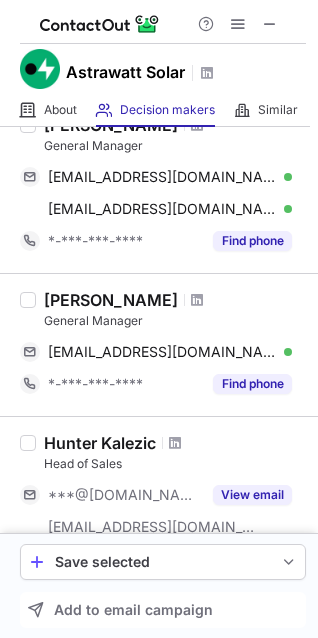 drag, startPoint x: 166, startPoint y: 258, endPoint x: 168, endPoint y: 298, distance: 40.04997 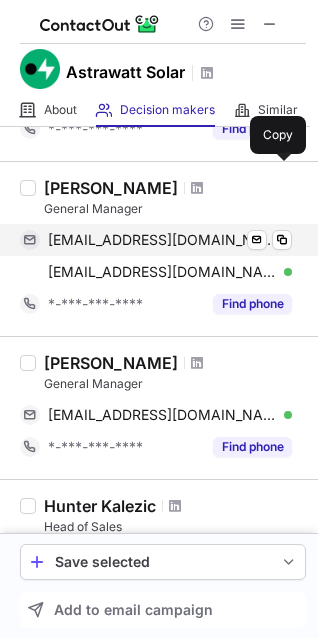 scroll, scrollTop: 398, scrollLeft: 0, axis: vertical 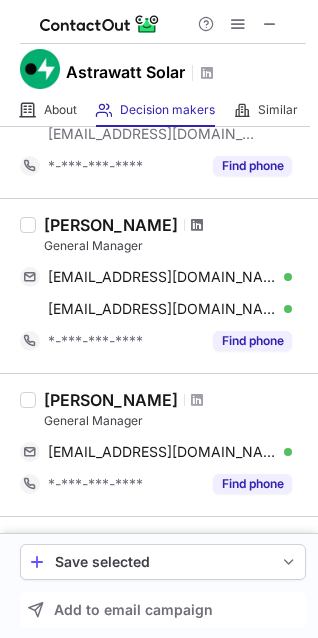 click at bounding box center [197, 225] 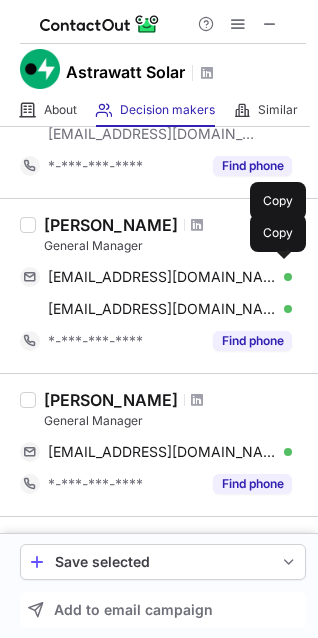 scroll, scrollTop: 0, scrollLeft: 0, axis: both 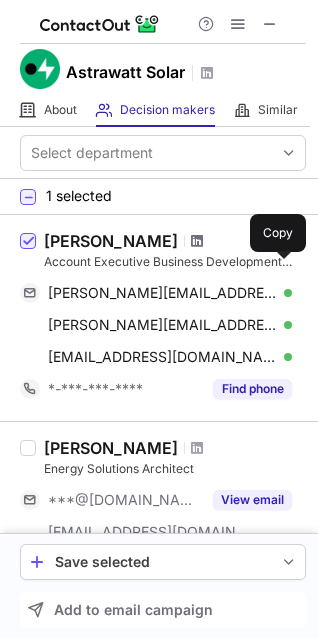 click at bounding box center [197, 241] 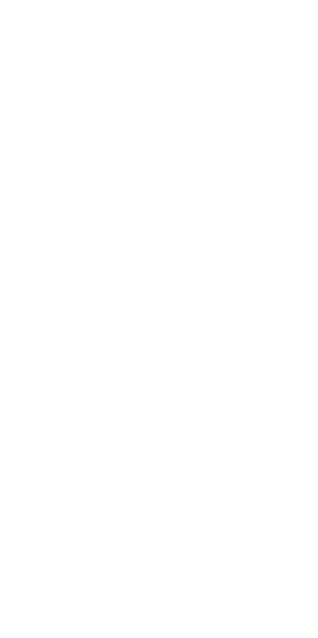 scroll, scrollTop: 0, scrollLeft: 0, axis: both 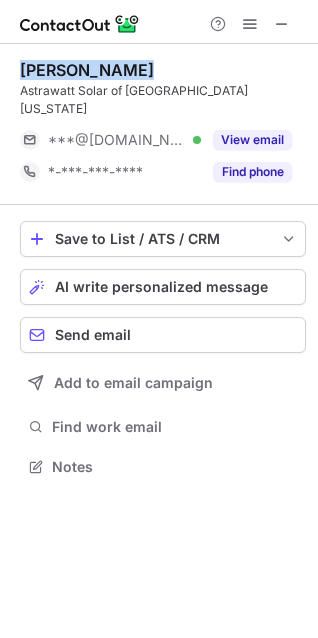 drag, startPoint x: 18, startPoint y: 63, endPoint x: 135, endPoint y: 63, distance: 117 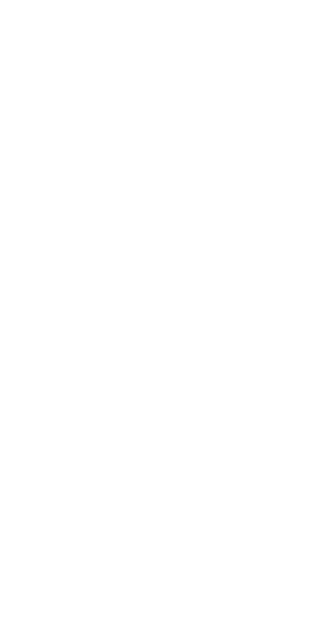 scroll, scrollTop: 0, scrollLeft: 0, axis: both 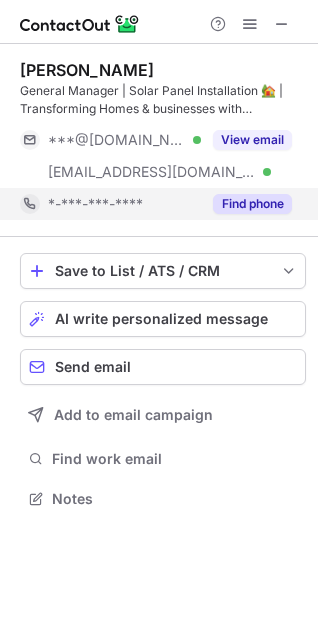 click on "Find phone" at bounding box center [252, 204] 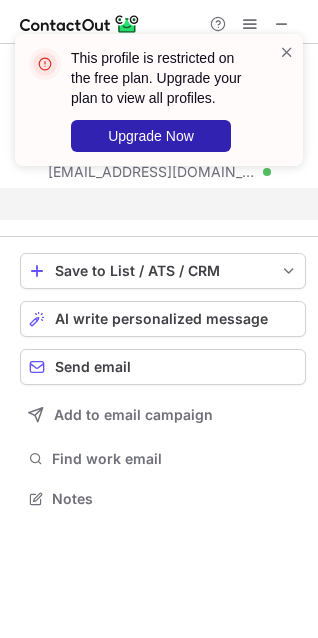 scroll, scrollTop: 453, scrollLeft: 318, axis: both 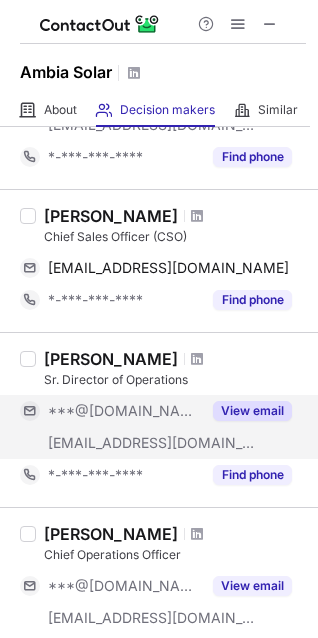 click on "View email" at bounding box center [252, 411] 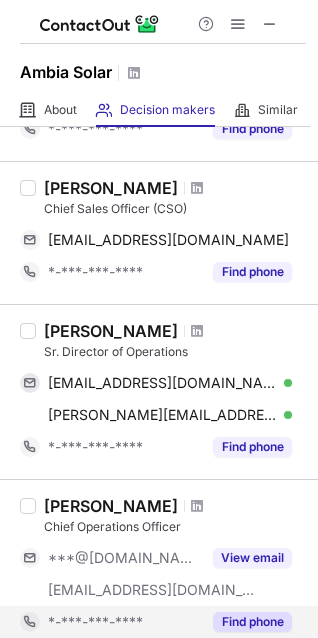scroll, scrollTop: 197, scrollLeft: 0, axis: vertical 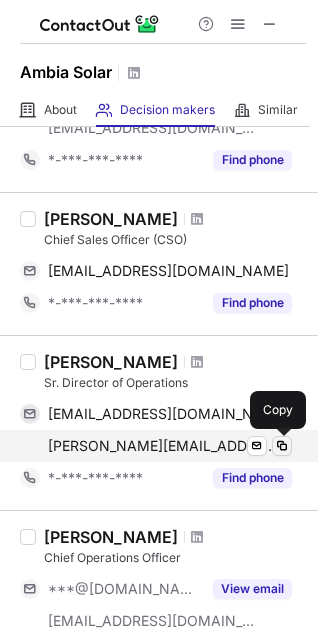 click at bounding box center (282, 446) 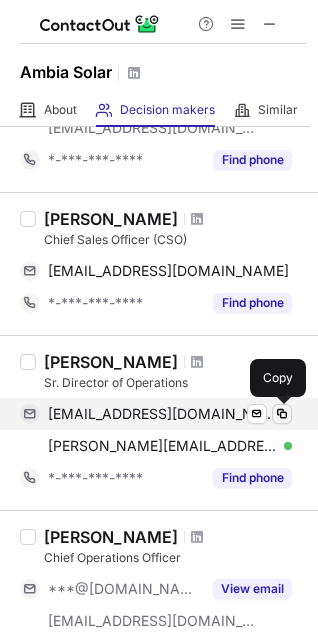 click at bounding box center (282, 414) 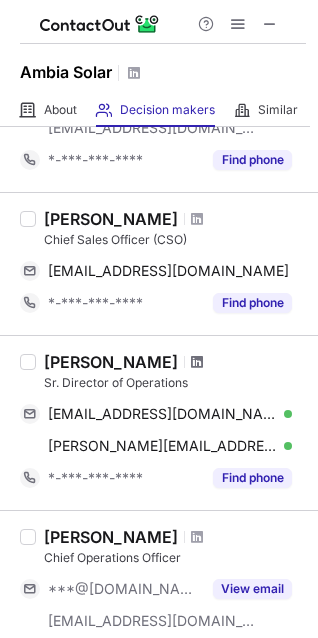 click at bounding box center [197, 362] 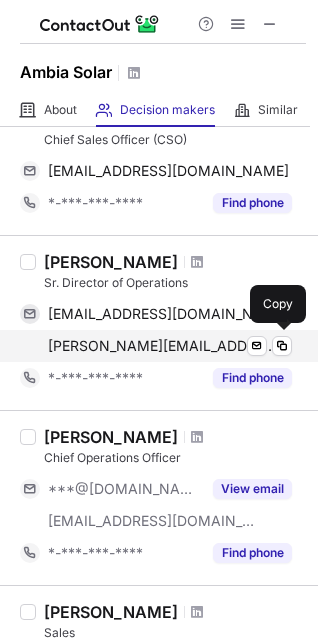 scroll, scrollTop: 397, scrollLeft: 0, axis: vertical 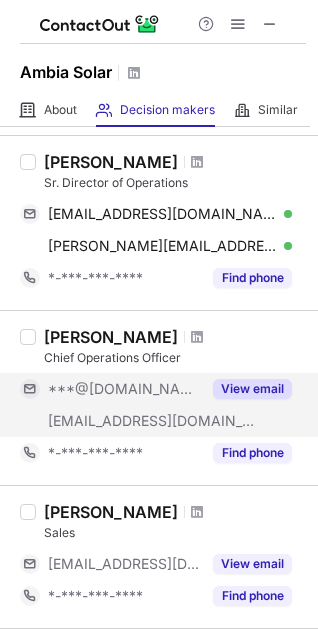 click on "View email" at bounding box center (252, 389) 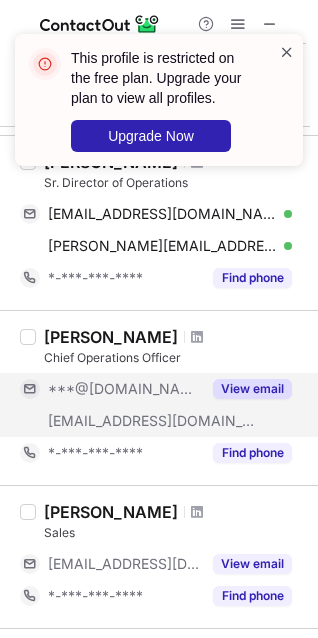 click at bounding box center (287, 52) 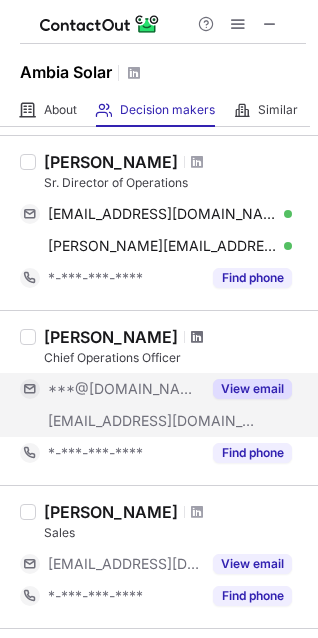 click at bounding box center (197, 337) 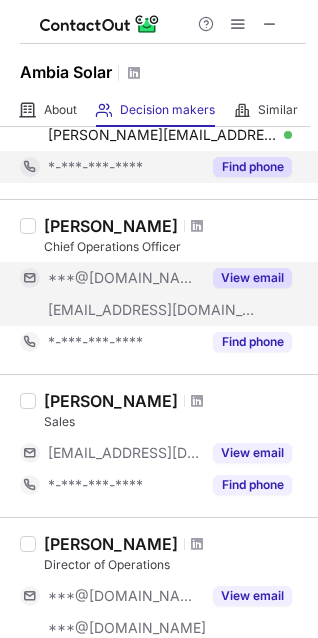 scroll, scrollTop: 997, scrollLeft: 0, axis: vertical 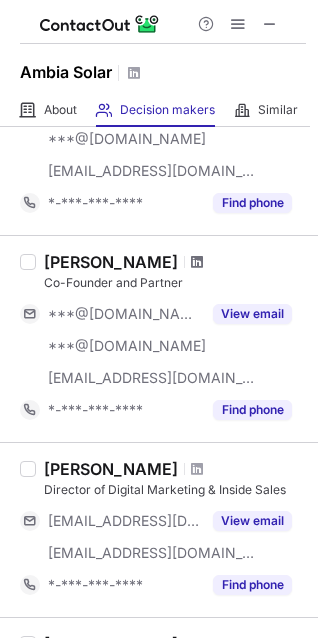 click at bounding box center [197, 262] 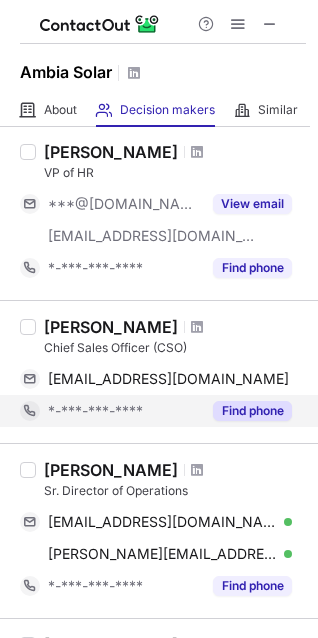 scroll, scrollTop: 0, scrollLeft: 0, axis: both 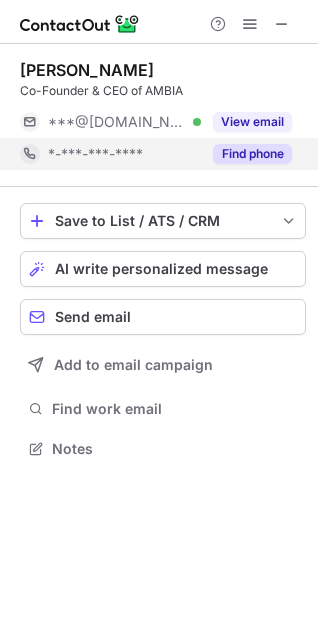 drag, startPoint x: 246, startPoint y: 156, endPoint x: 63, endPoint y: 98, distance: 191.97136 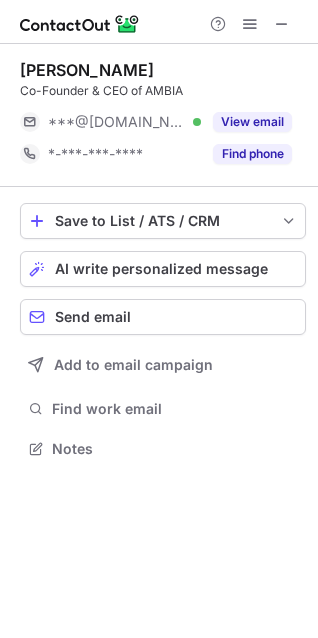 click on "Find phone" at bounding box center (252, 154) 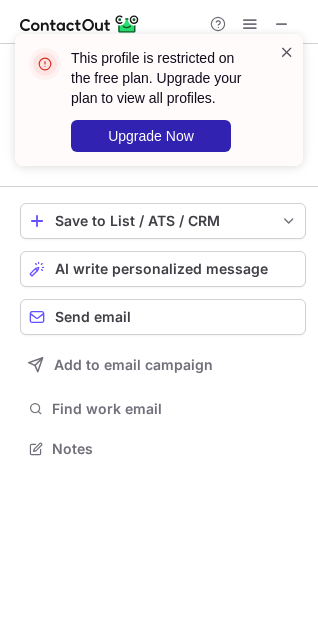 click at bounding box center (287, 52) 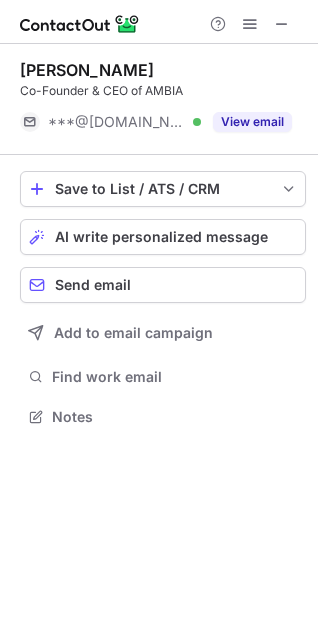 scroll, scrollTop: 403, scrollLeft: 318, axis: both 